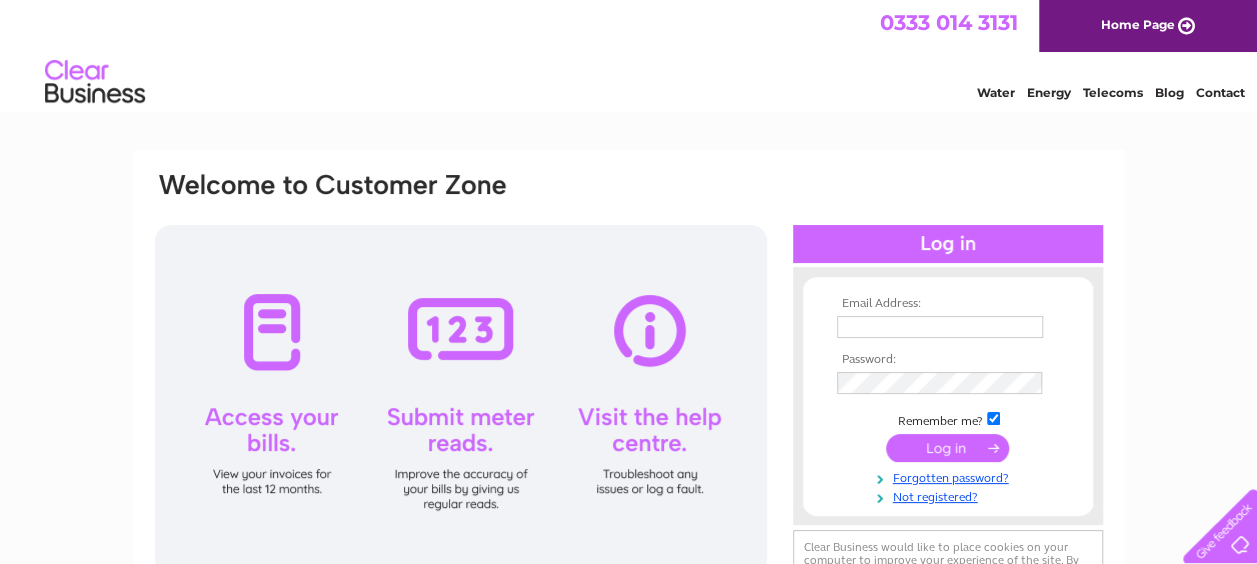 scroll, scrollTop: 0, scrollLeft: 0, axis: both 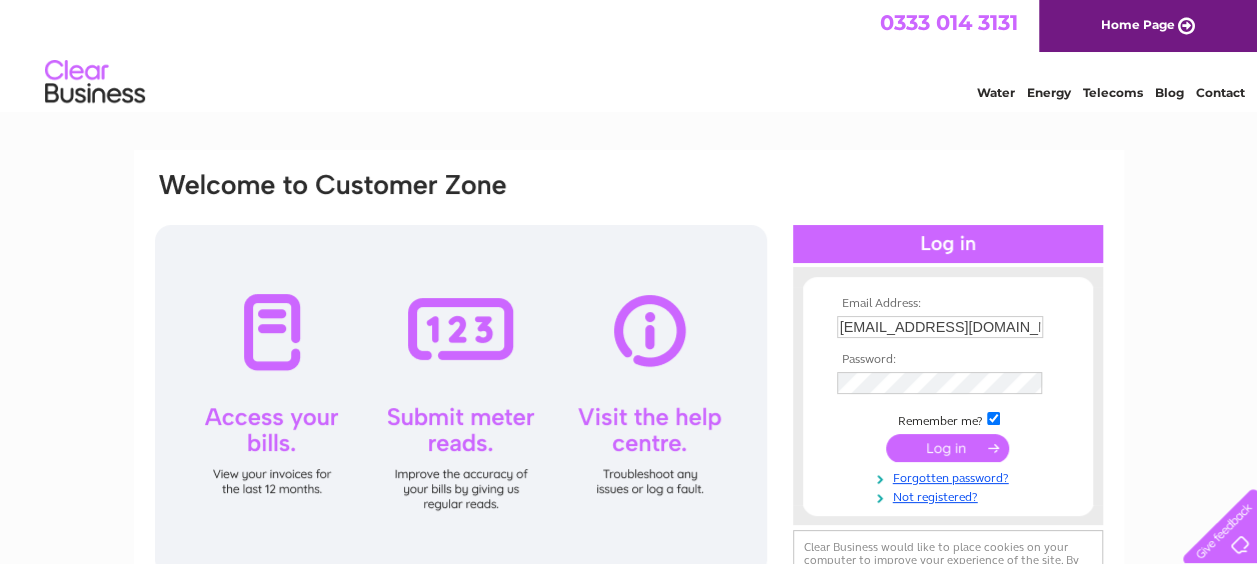 click at bounding box center (947, 448) 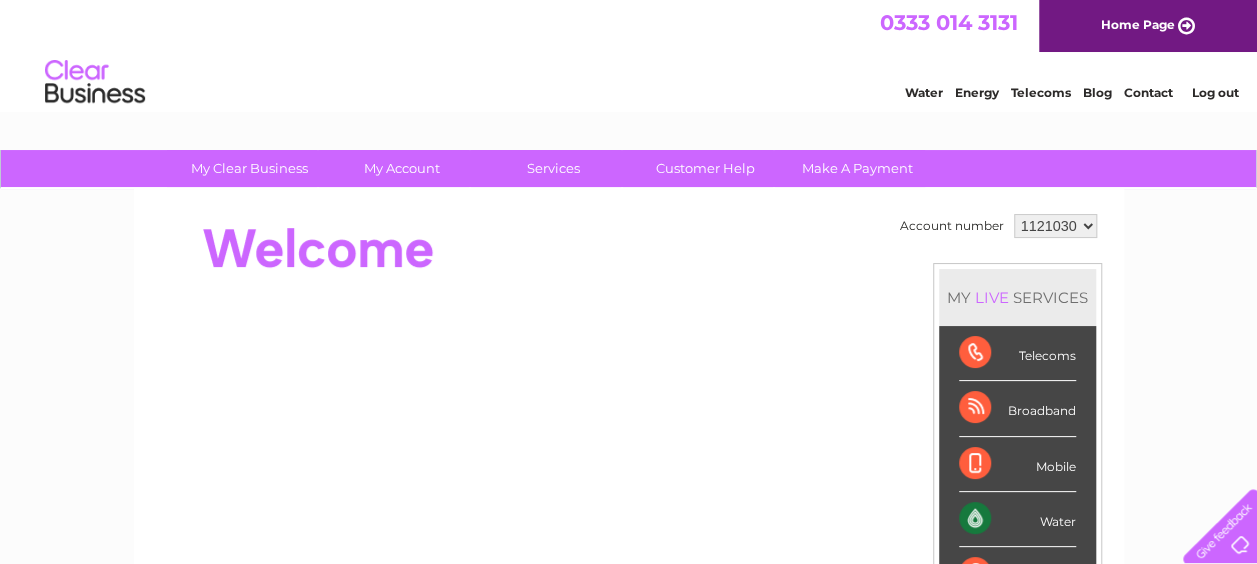 scroll, scrollTop: 0, scrollLeft: 0, axis: both 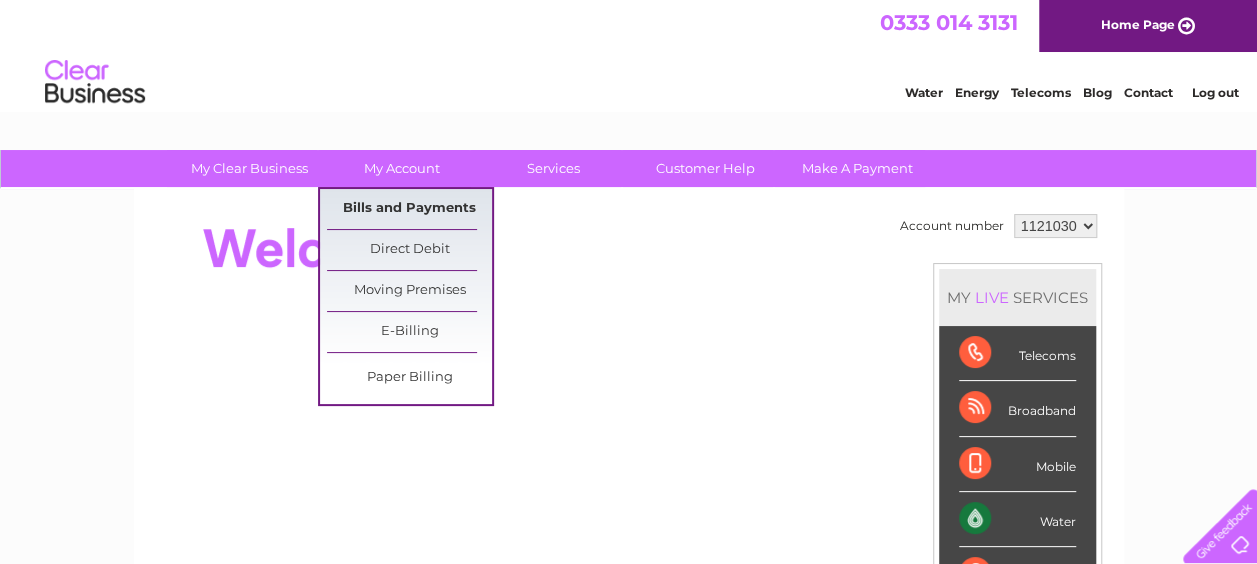 click on "Bills and Payments" at bounding box center (409, 209) 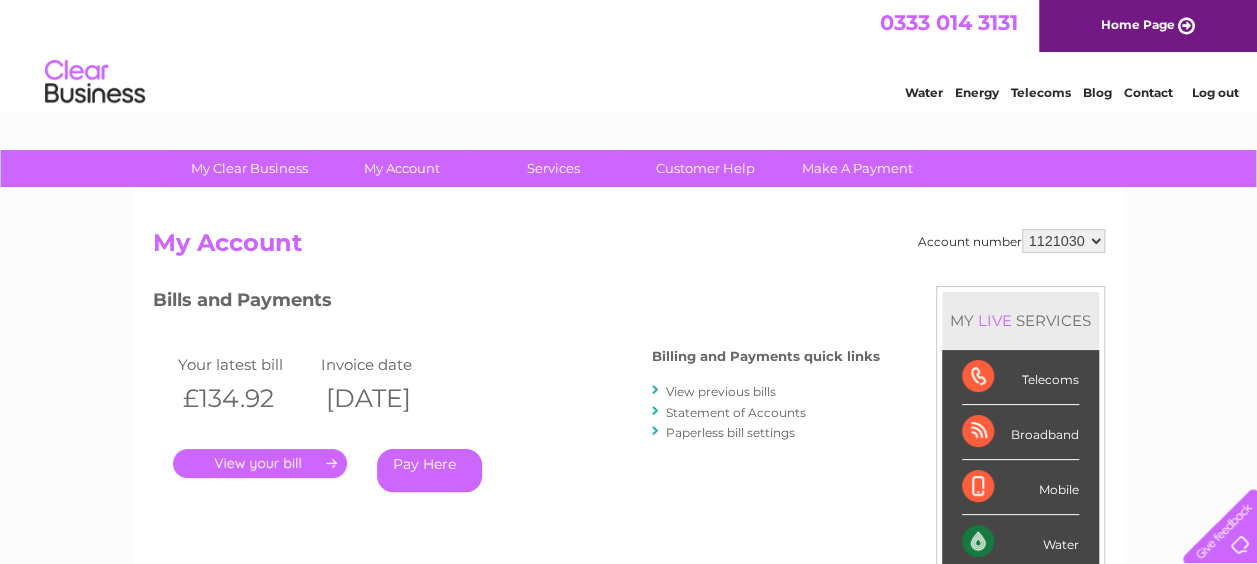 scroll, scrollTop: 0, scrollLeft: 0, axis: both 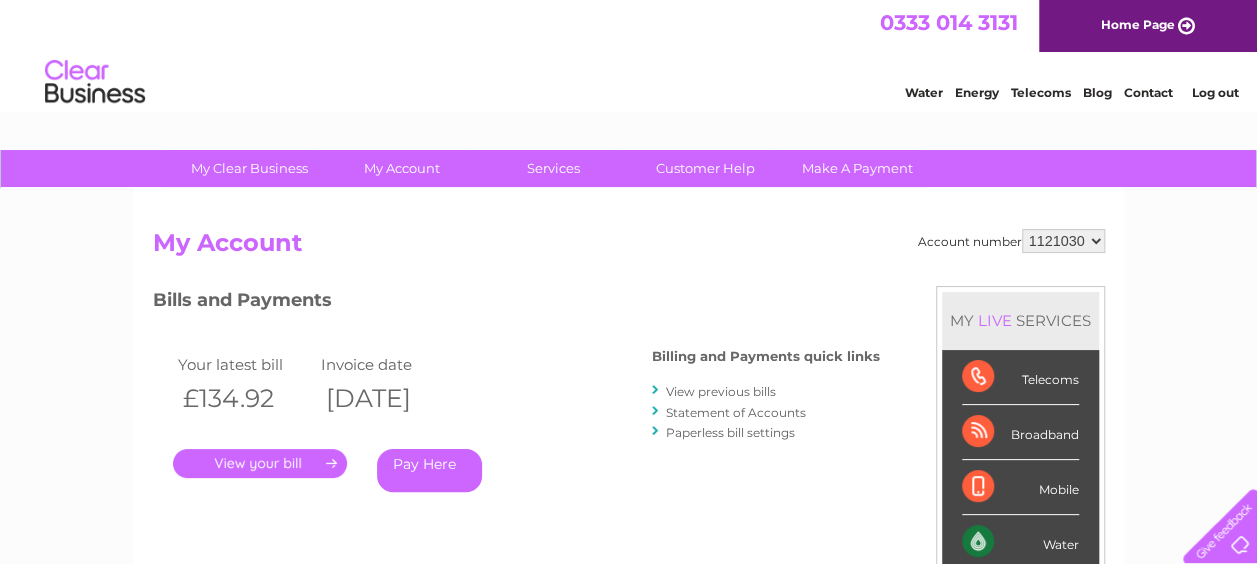 click on "Log out" at bounding box center [1214, 92] 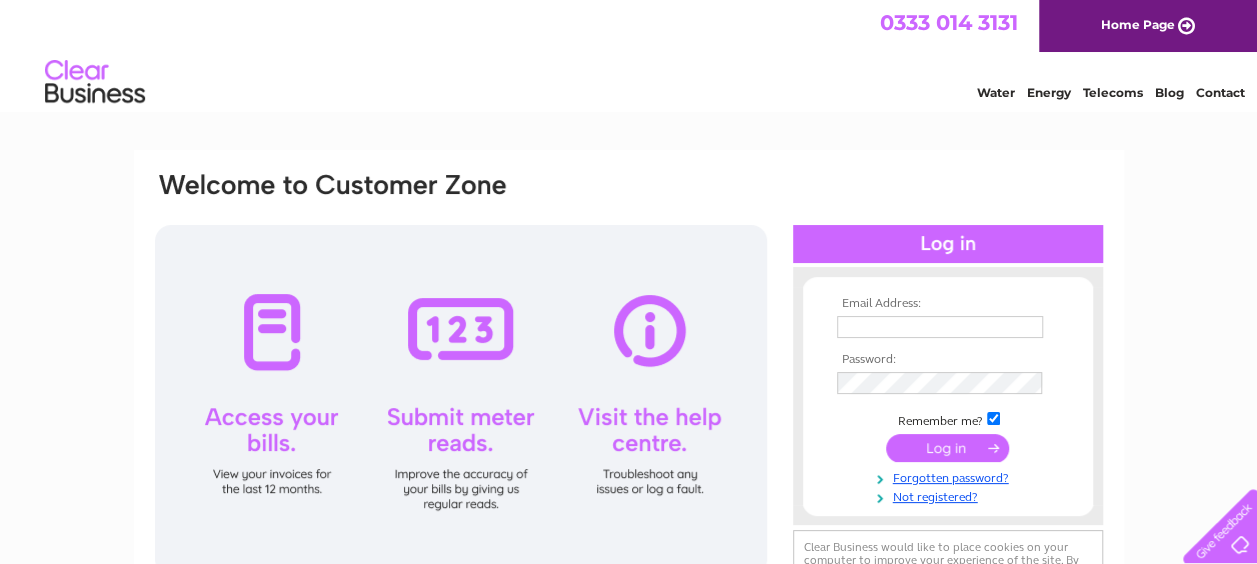 scroll, scrollTop: 0, scrollLeft: 0, axis: both 